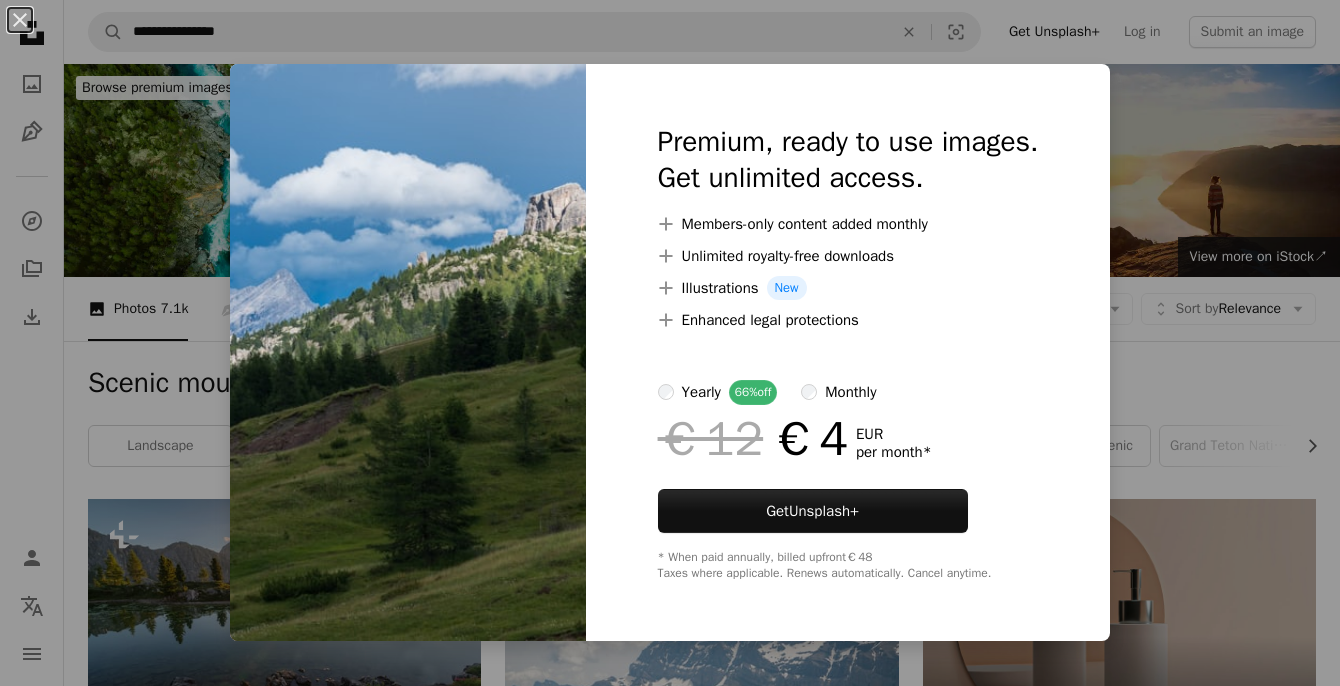 scroll, scrollTop: 3483, scrollLeft: 0, axis: vertical 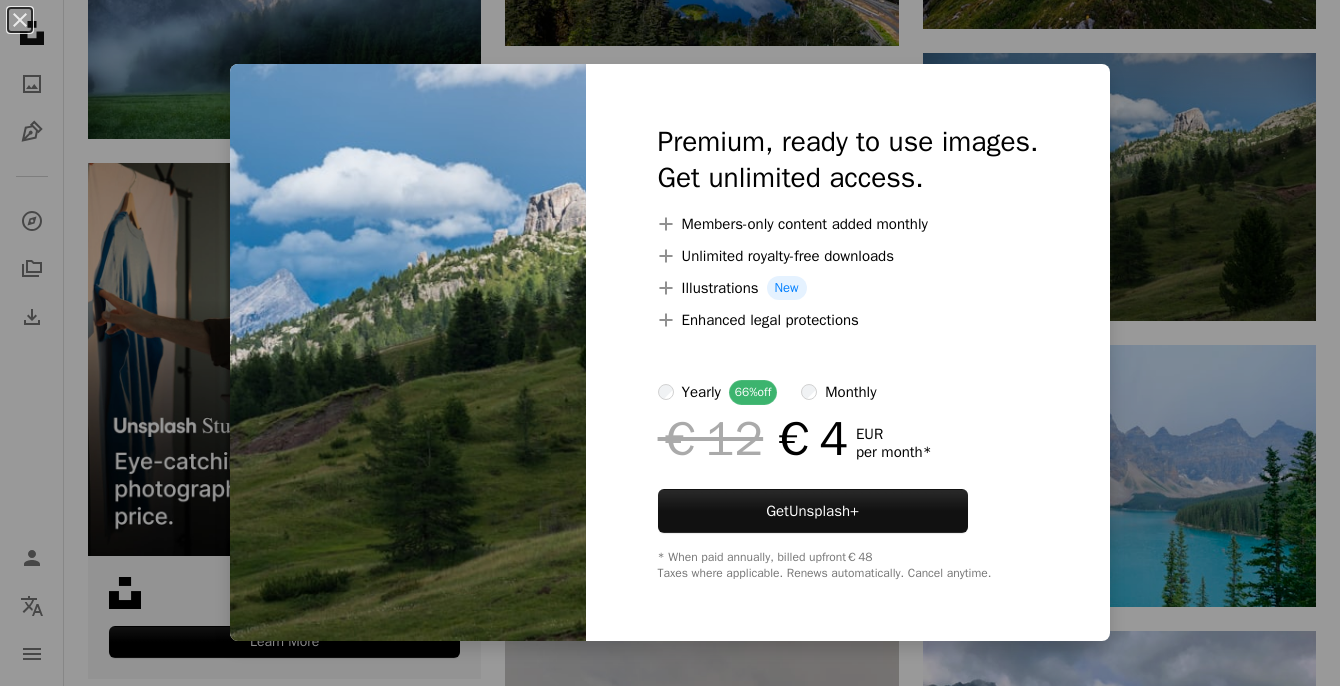 click on "An X shape Premium, ready to use images. Get unlimited access. A plus sign Members-only content added monthly A plus sign Unlimited royalty-free downloads A plus sign Illustrations  New A plus sign Enhanced legal protections yearly 66%  off monthly €12   €4 EUR per month * Get  Unsplash+ * When paid annually, billed upfront  €48 Taxes where applicable. Renews automatically. Cancel anytime." at bounding box center (670, 343) 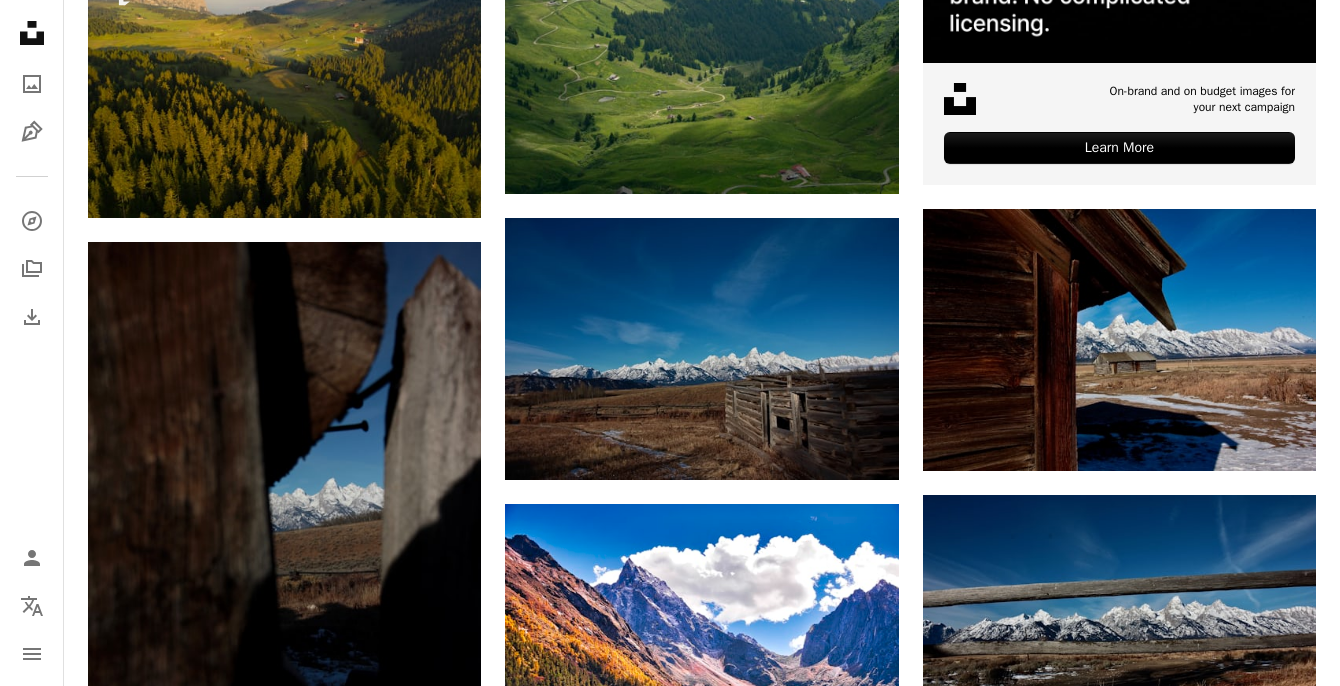 scroll, scrollTop: 0, scrollLeft: 0, axis: both 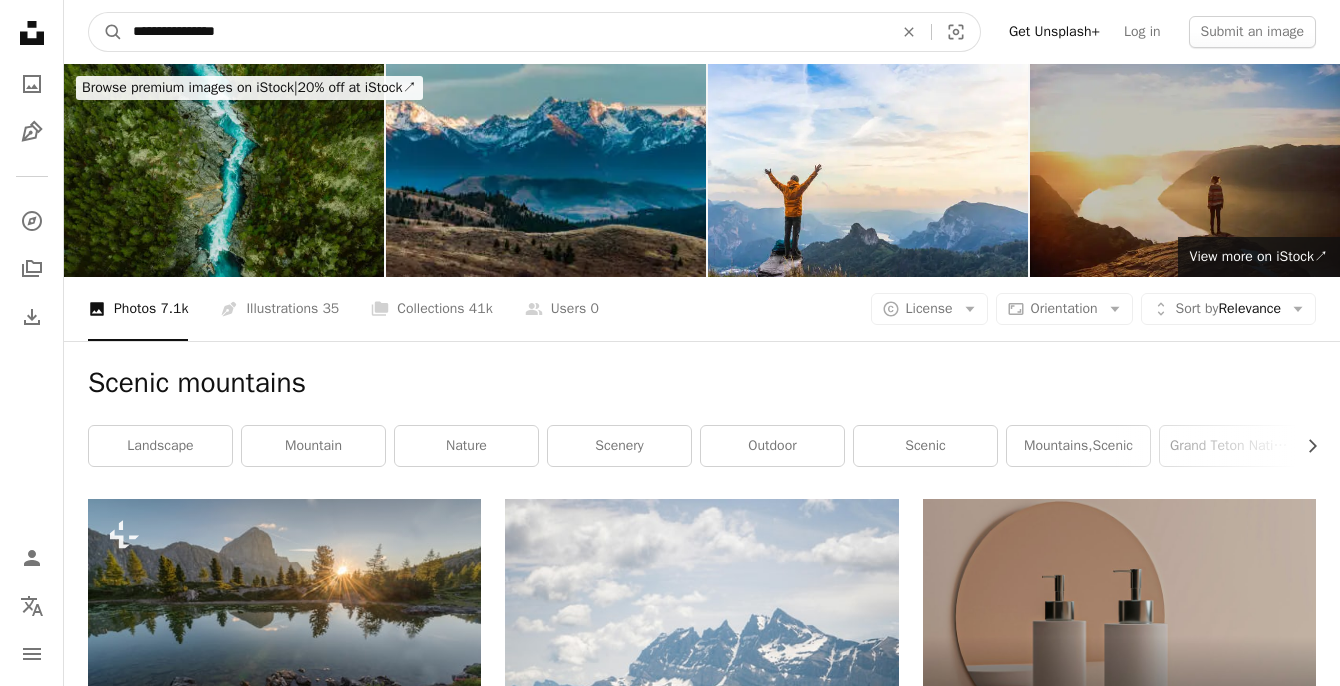 drag, startPoint x: 280, startPoint y: 39, endPoint x: 81, endPoint y: -30, distance: 210.62288 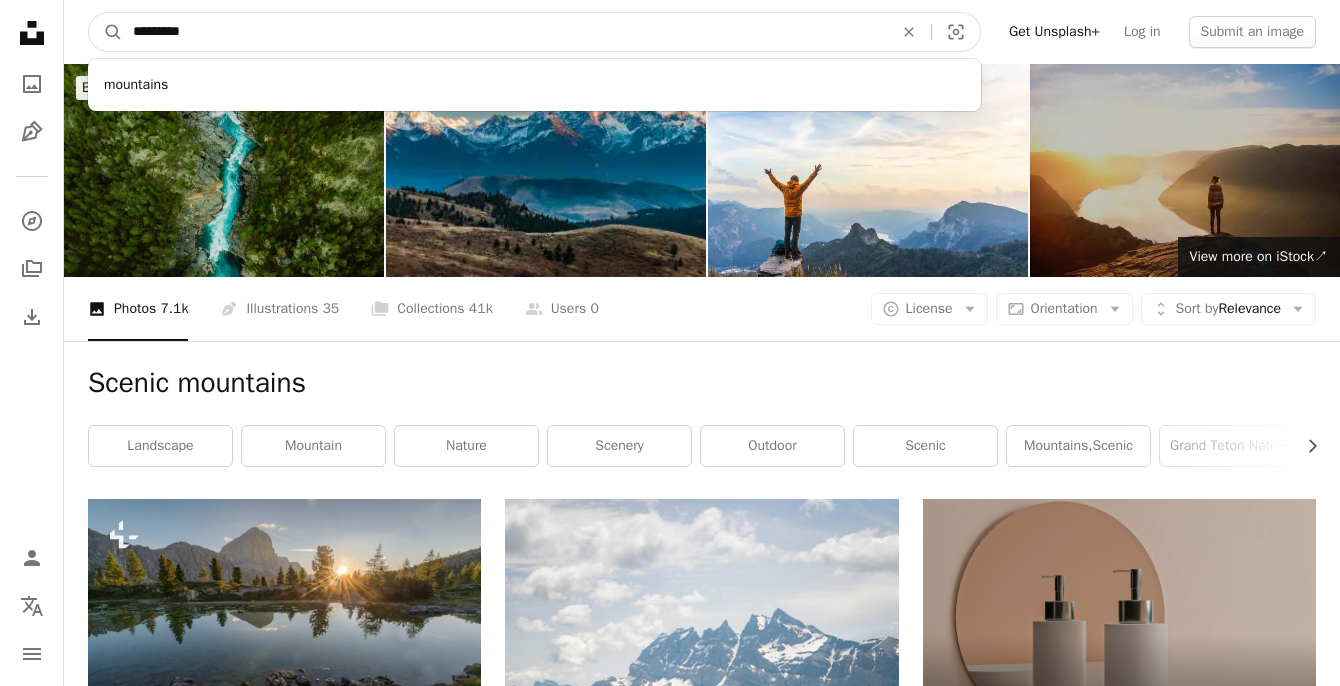 type on "*********" 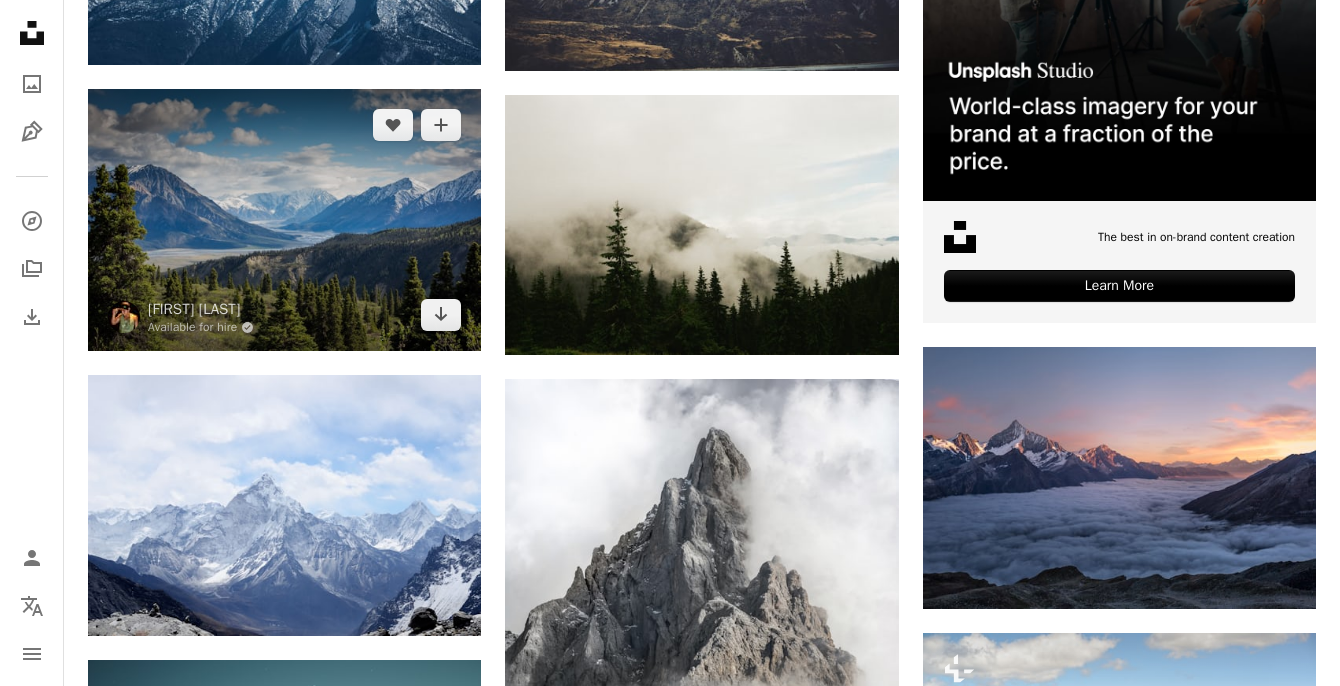 scroll, scrollTop: 0, scrollLeft: 0, axis: both 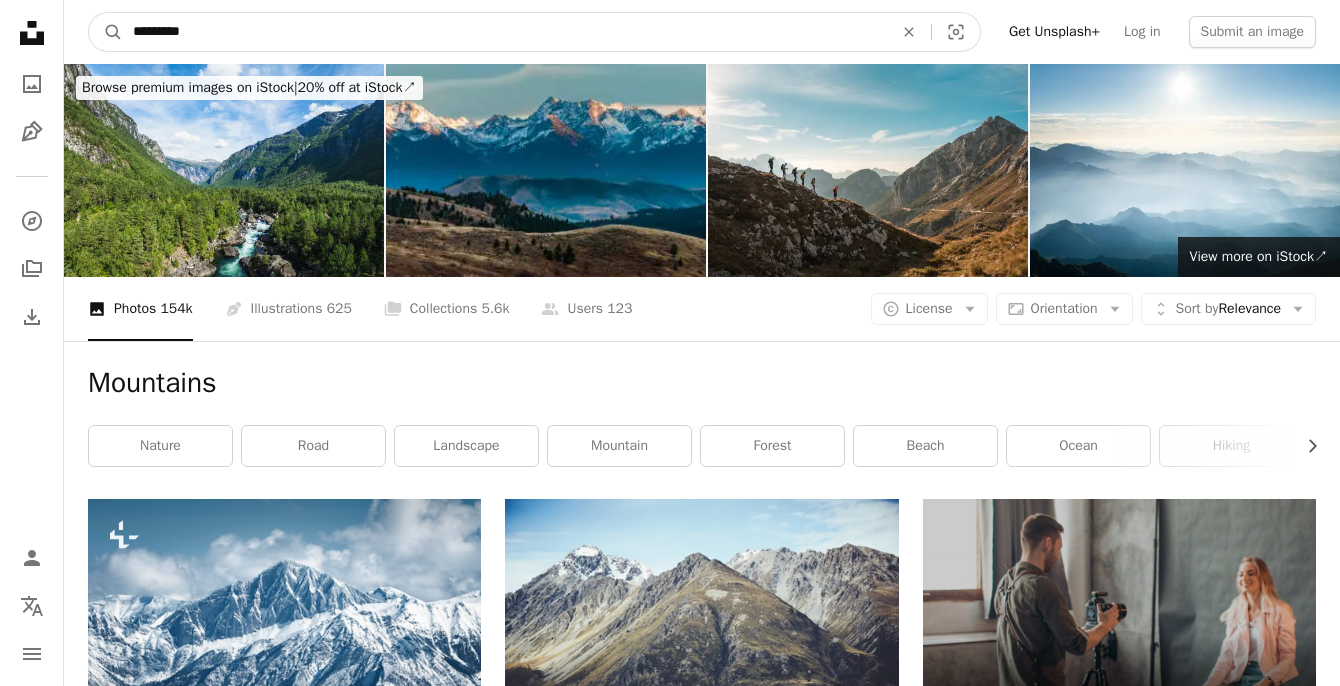 click on "*********" at bounding box center [505, 32] 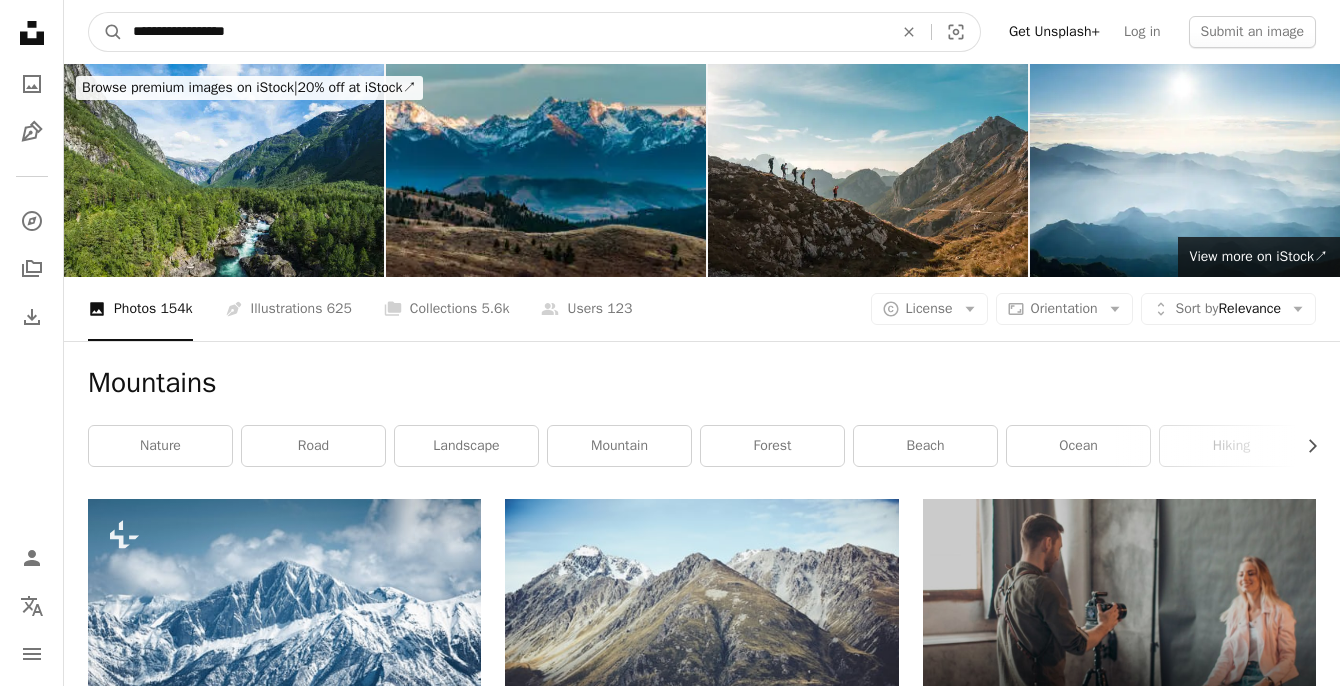 type on "**********" 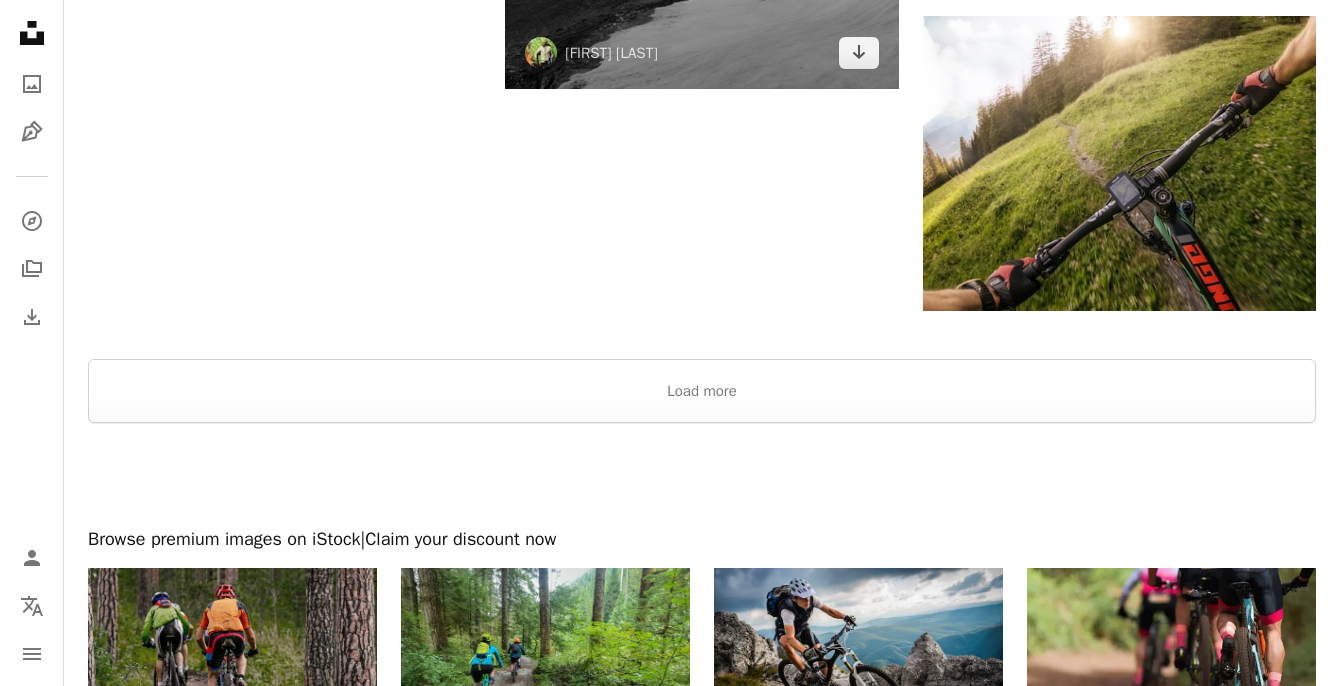 scroll, scrollTop: 3602, scrollLeft: 0, axis: vertical 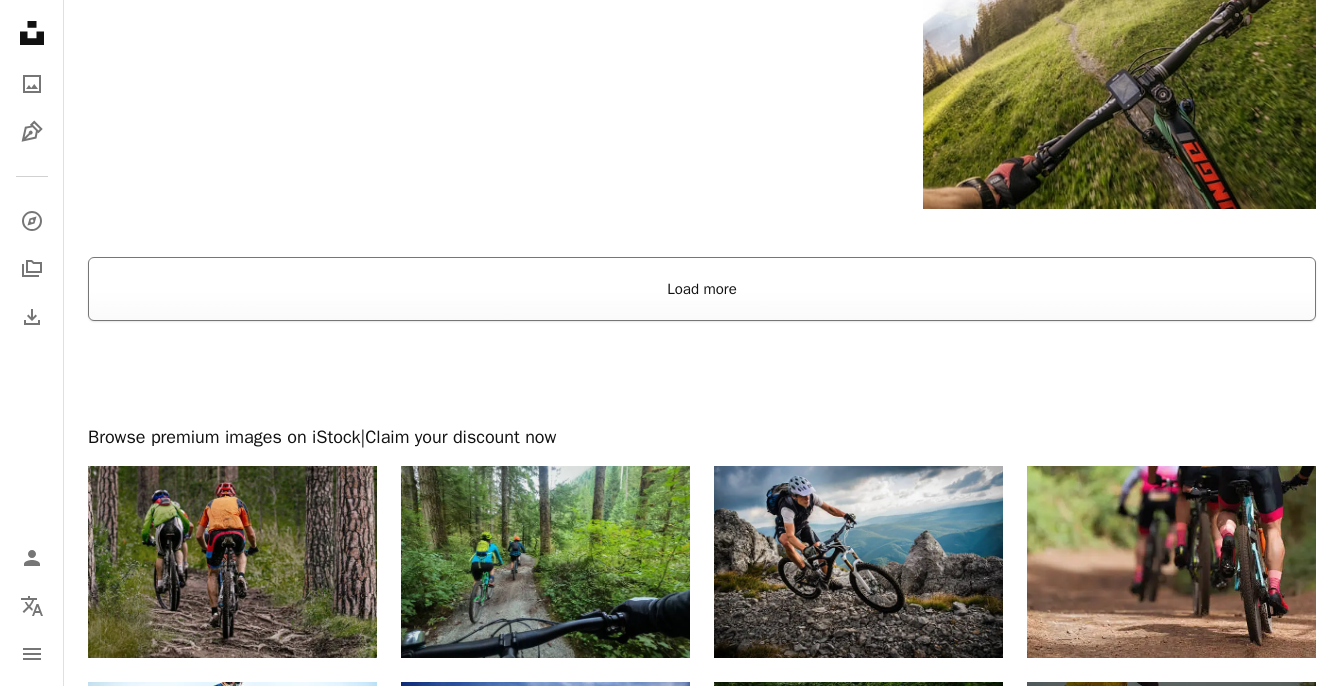 click on "Load more" at bounding box center [702, 289] 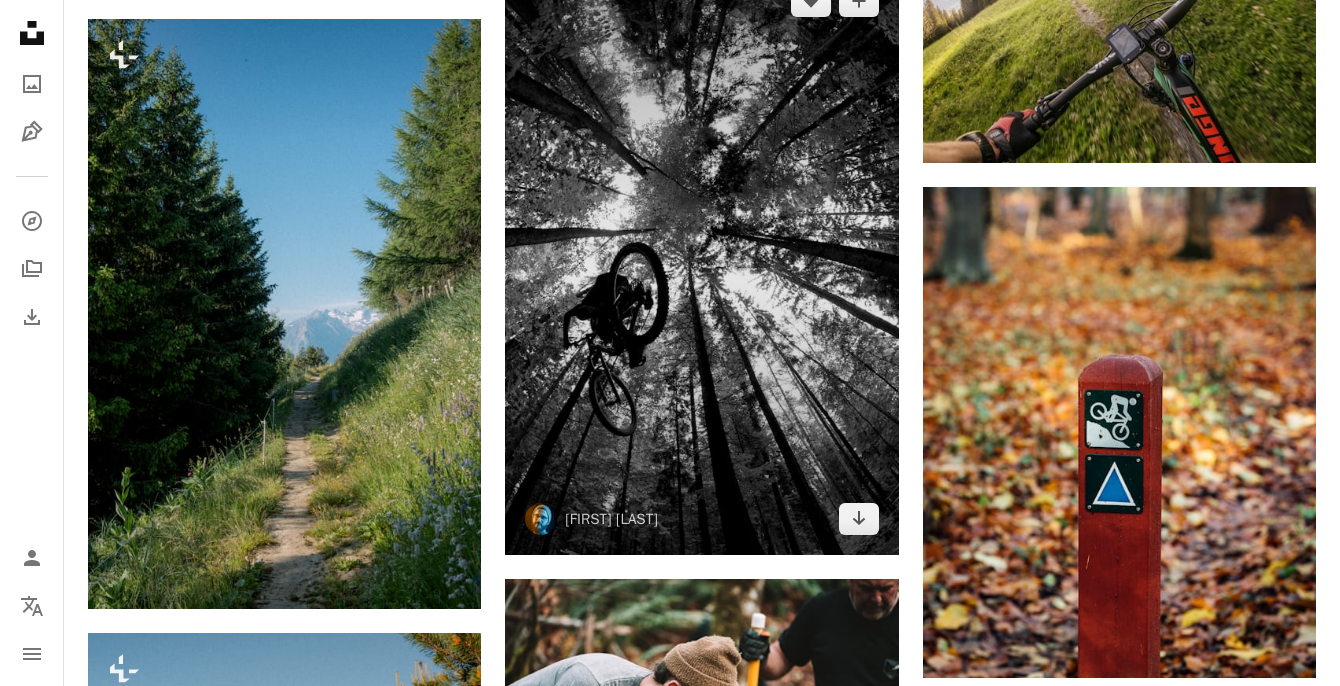 scroll, scrollTop: 3653, scrollLeft: 0, axis: vertical 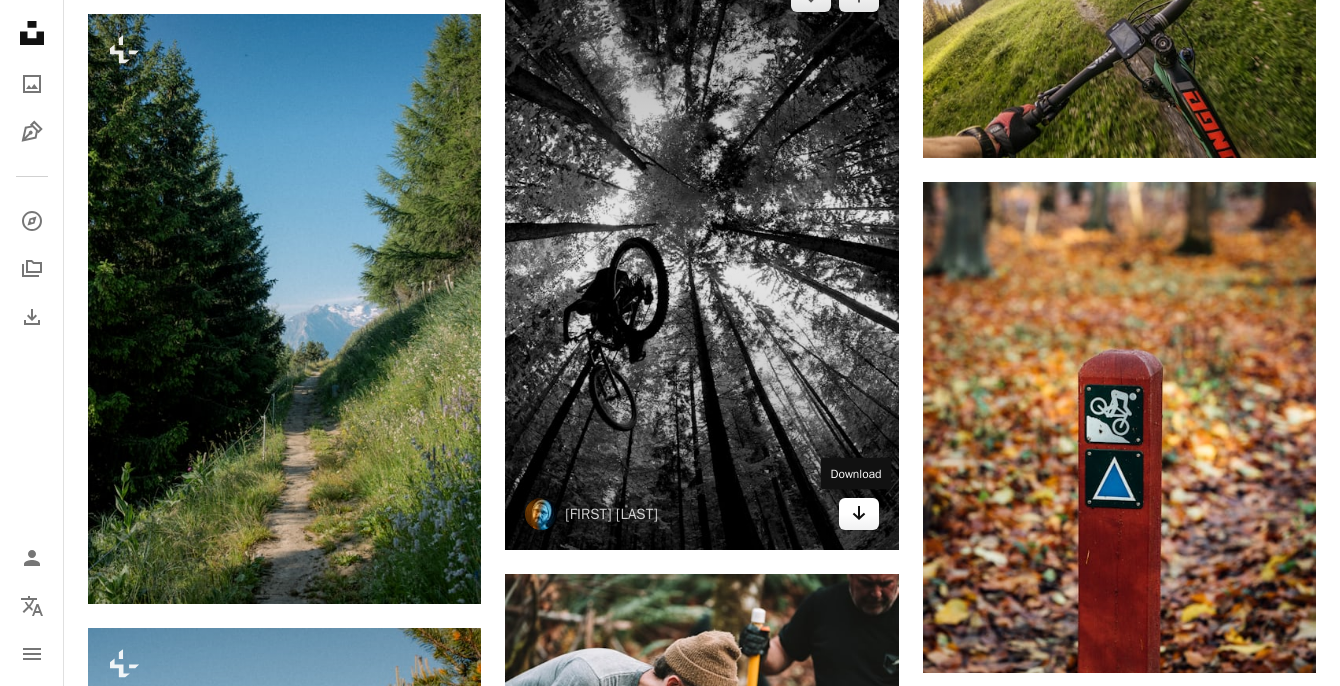 click on "Arrow pointing down" 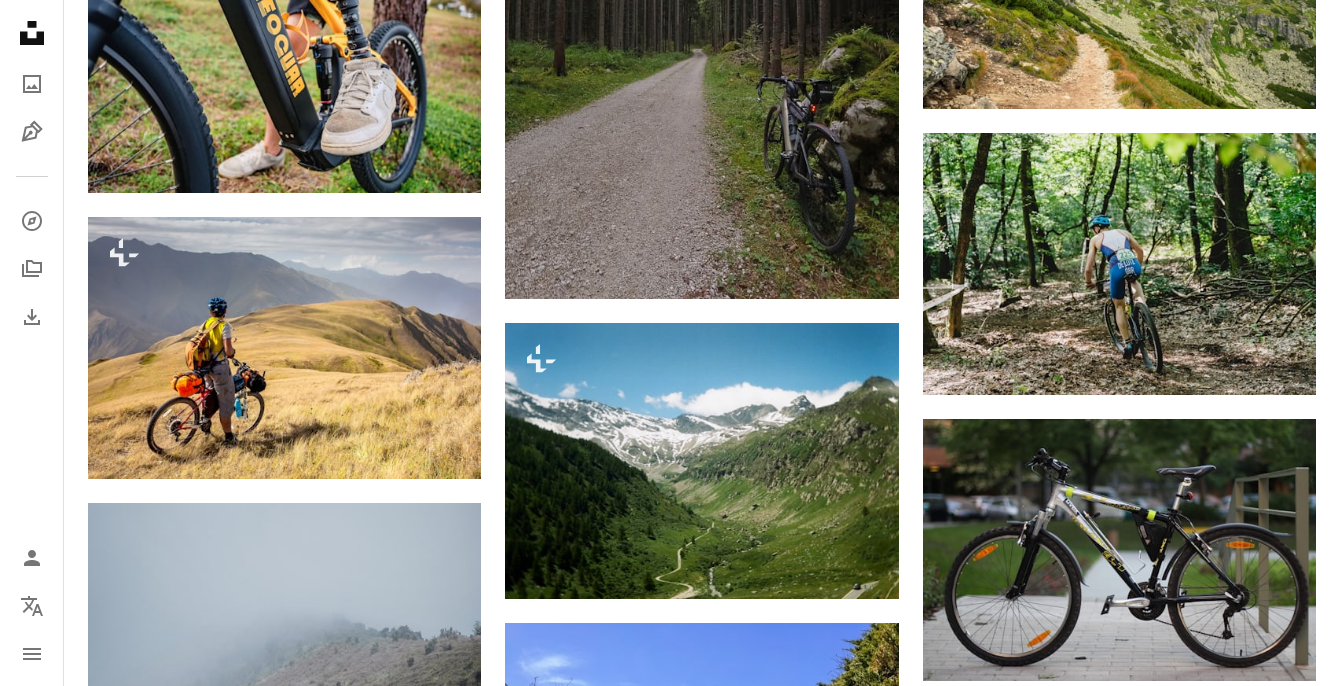 scroll, scrollTop: 14003, scrollLeft: 0, axis: vertical 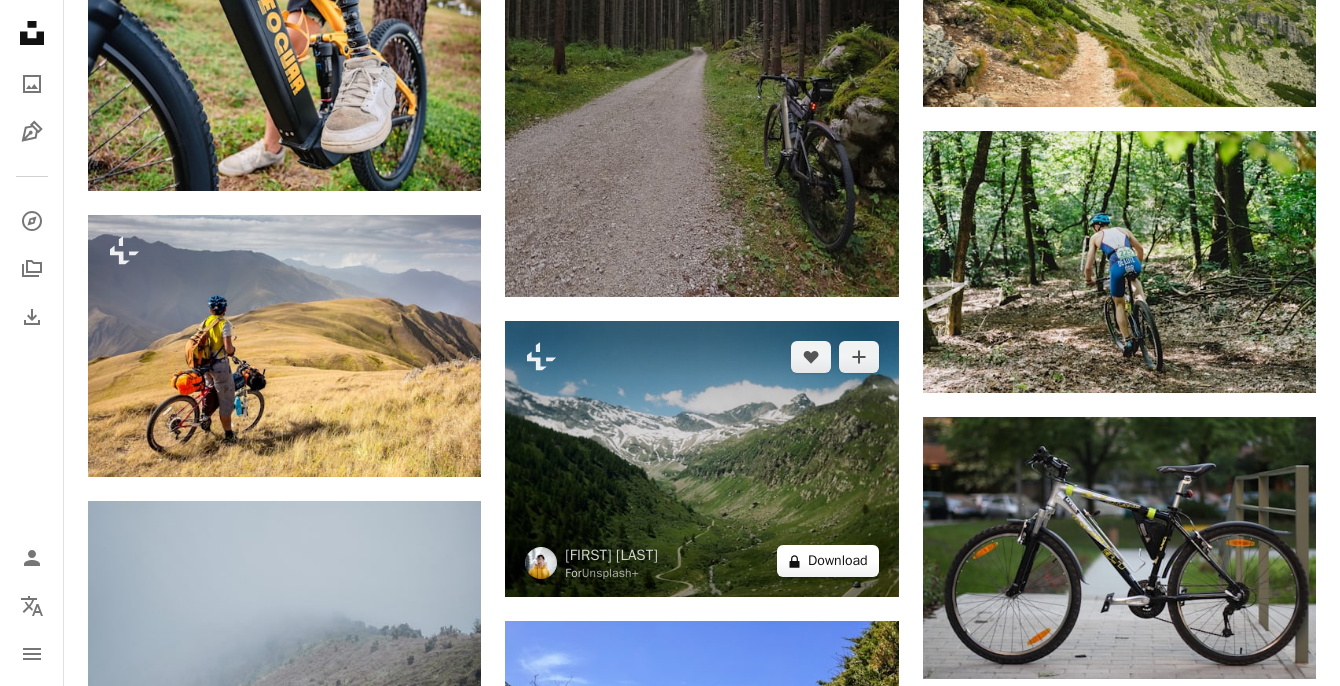 click on "A lock Download" at bounding box center [828, 561] 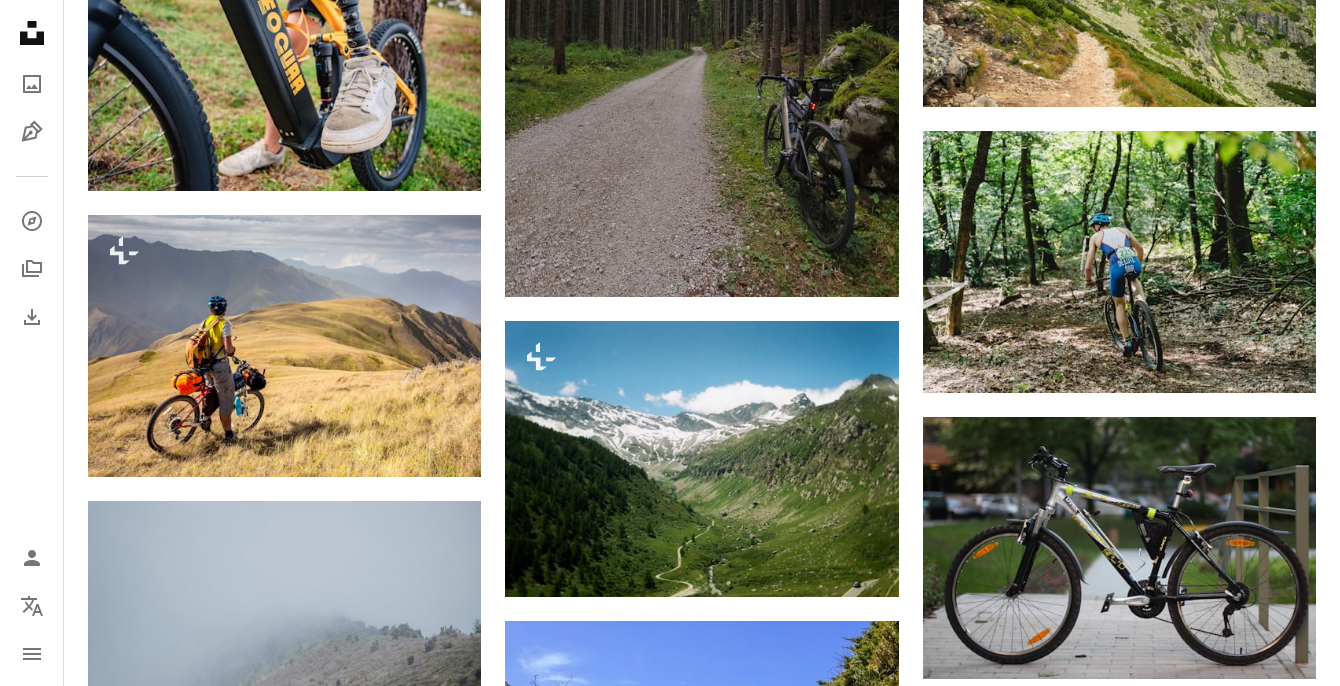 click on "An X shape Premium, ready to use images. Get unlimited access. A plus sign Members-only content added monthly A plus sign Unlimited royalty-free downloads A plus sign Illustrations  New A plus sign Enhanced legal protections yearly 66%  off monthly €12   €4 EUR per month * Get  Unsplash+ * When paid annually, billed upfront  €48 Taxes where applicable. Renews automatically. Cancel anytime." at bounding box center (670, 4109) 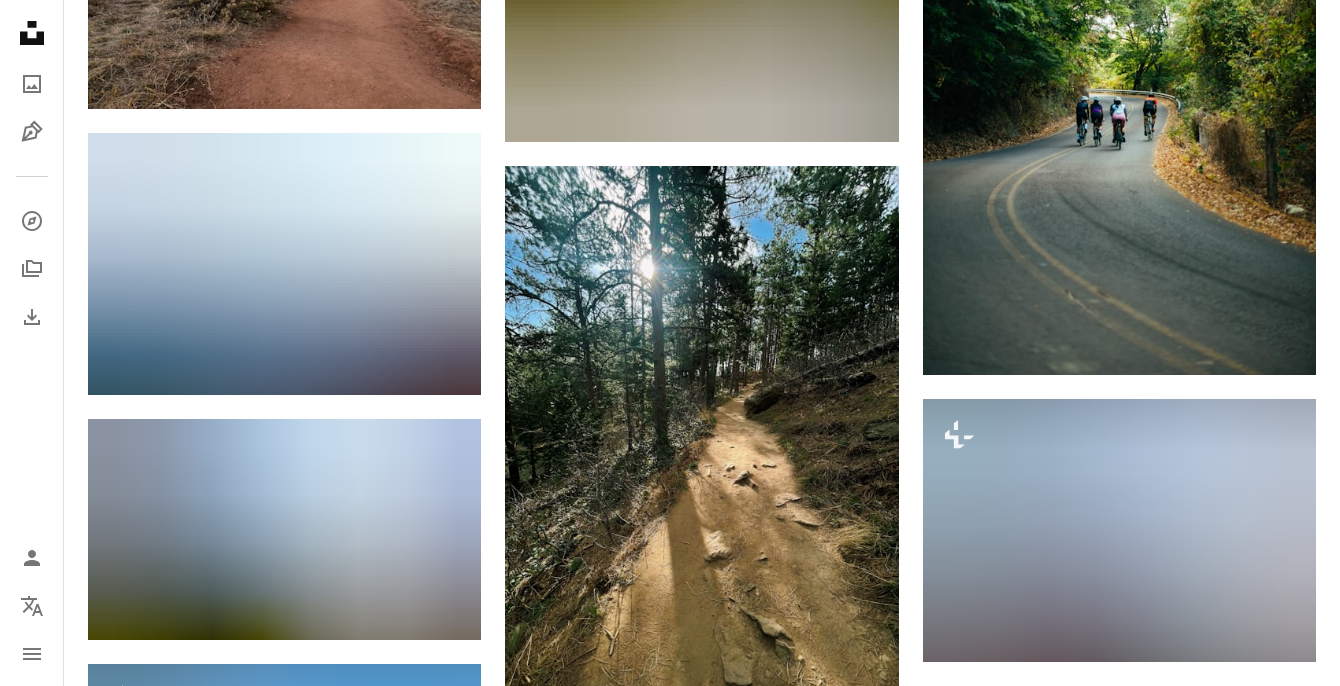 scroll, scrollTop: 18259, scrollLeft: 0, axis: vertical 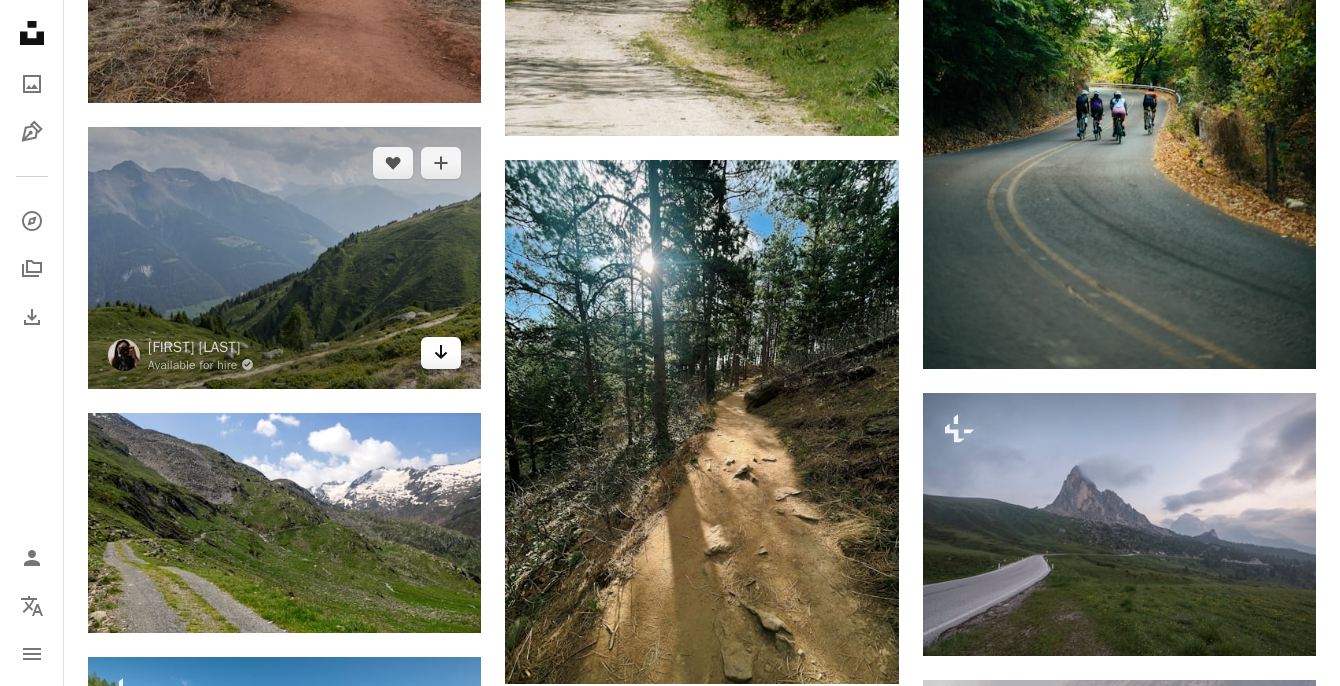 click 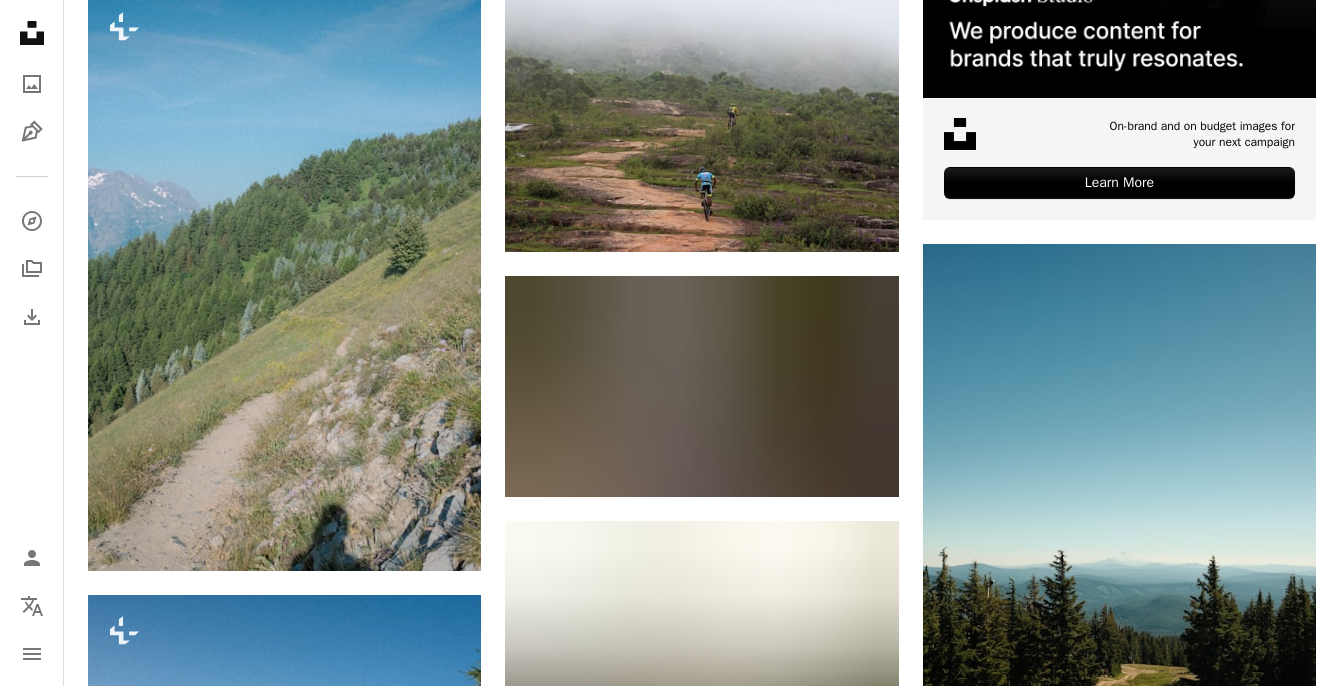 scroll, scrollTop: 0, scrollLeft: 0, axis: both 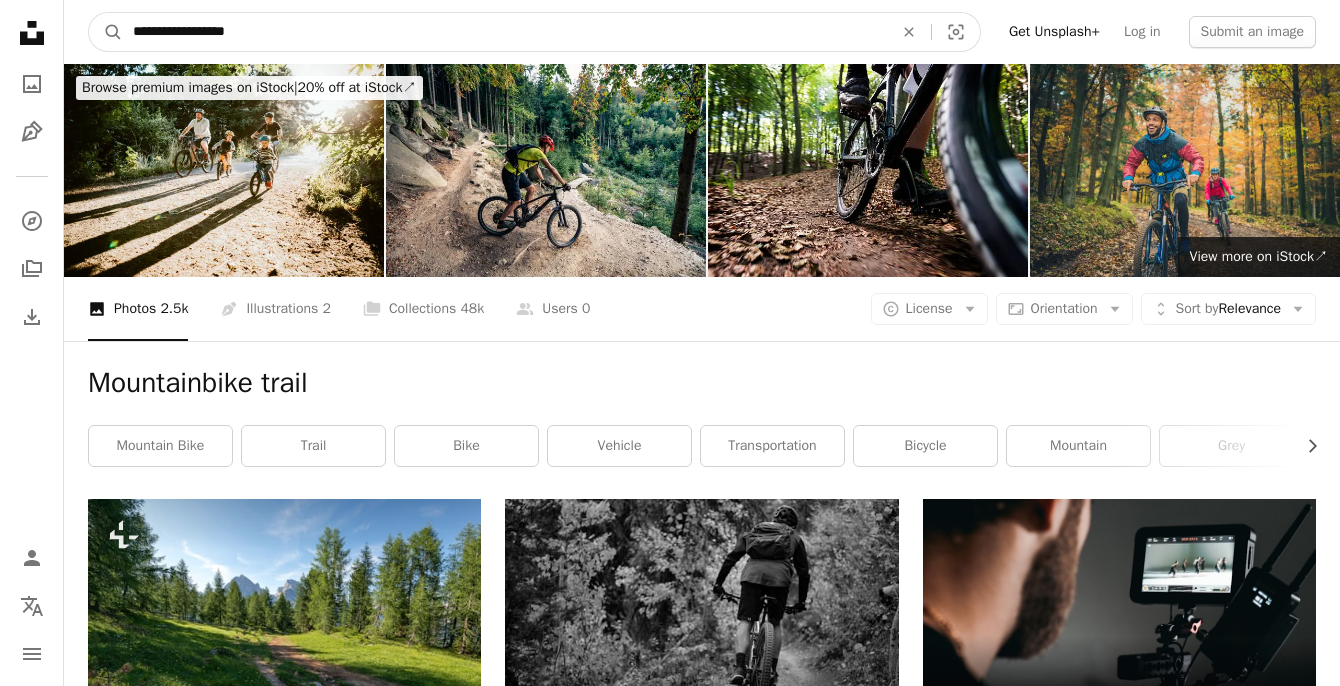 drag, startPoint x: 296, startPoint y: 40, endPoint x: 224, endPoint y: 31, distance: 72.56032 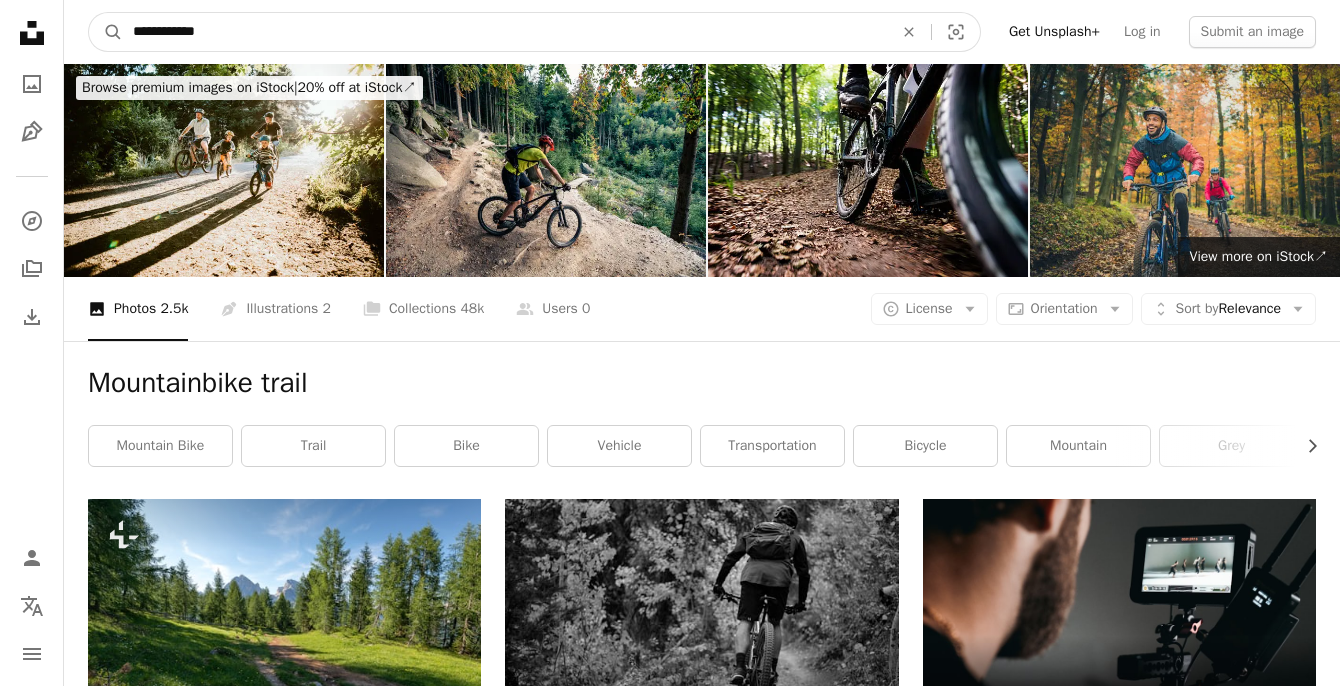 type on "**********" 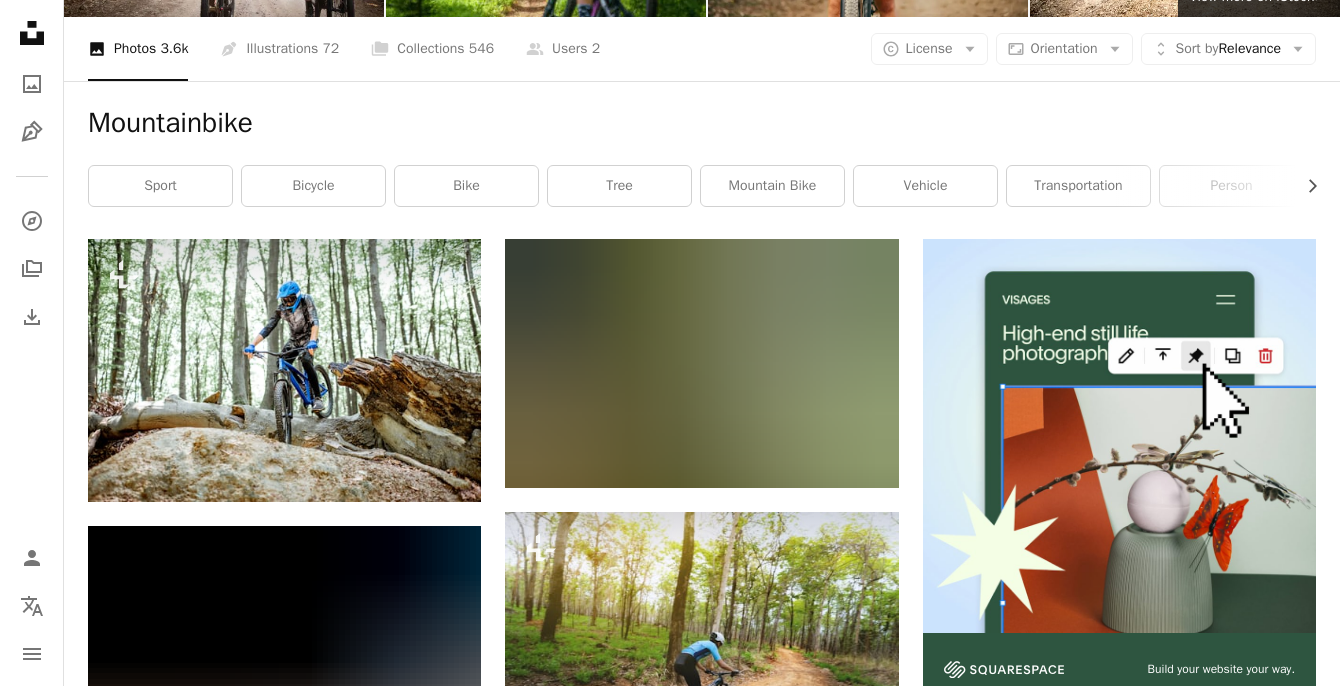 scroll, scrollTop: 0, scrollLeft: 0, axis: both 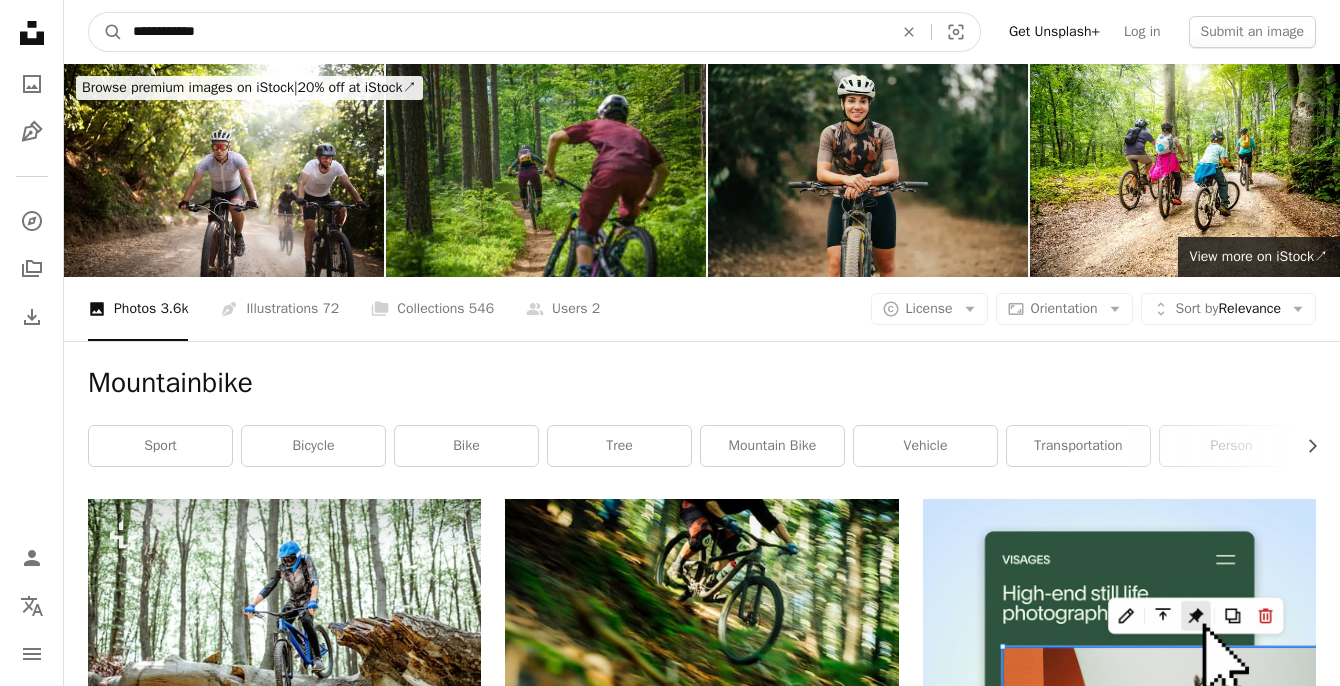 click on "**********" at bounding box center (505, 32) 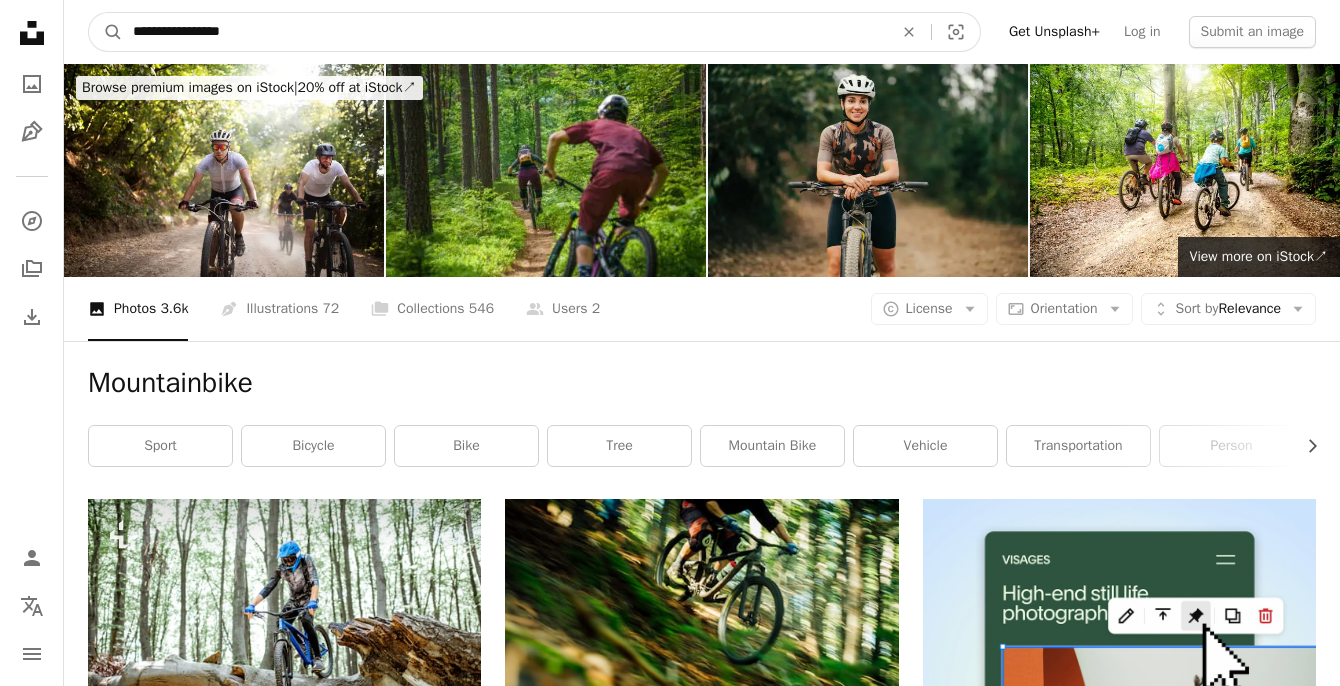 type on "**********" 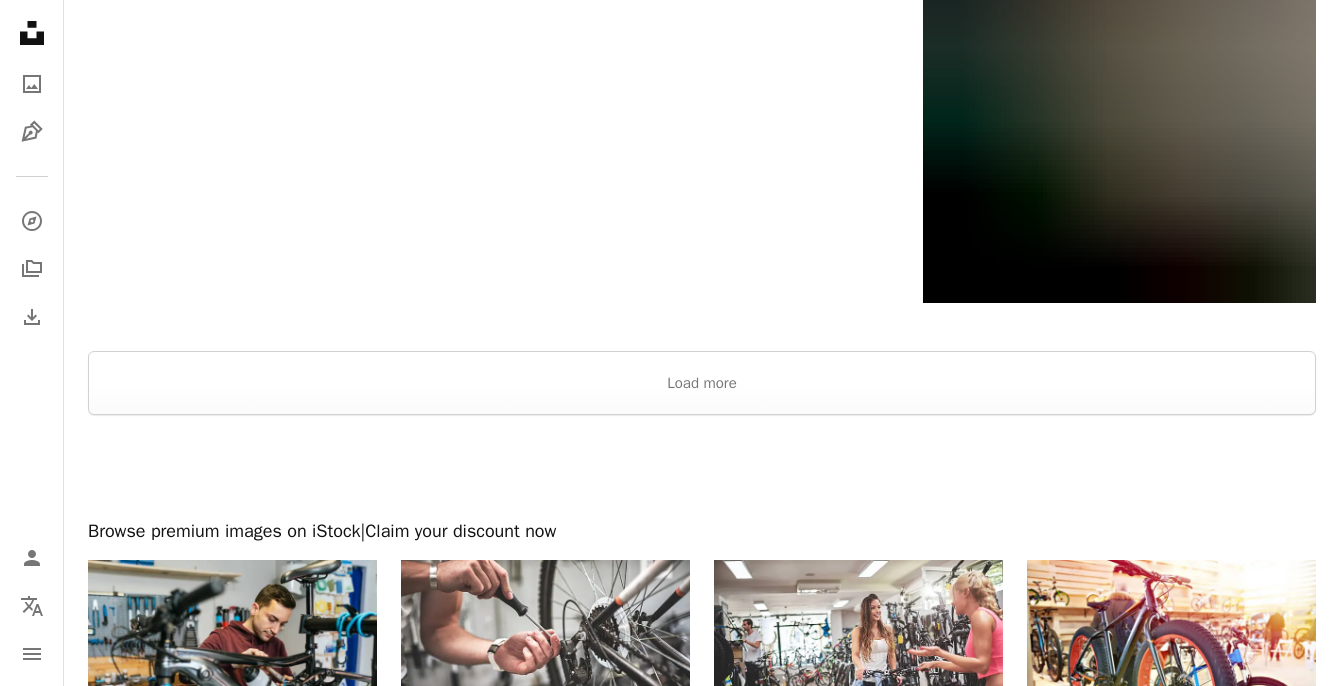 scroll, scrollTop: 3474, scrollLeft: 0, axis: vertical 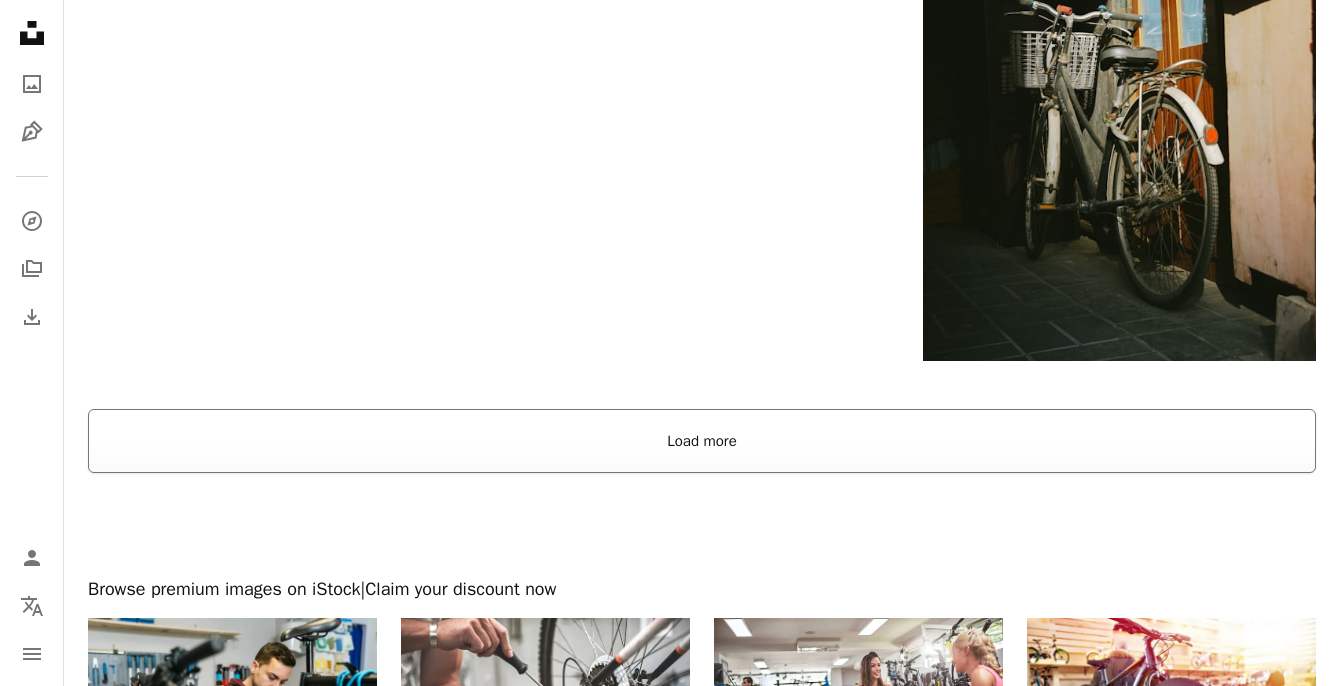 click on "Load more" at bounding box center [702, 441] 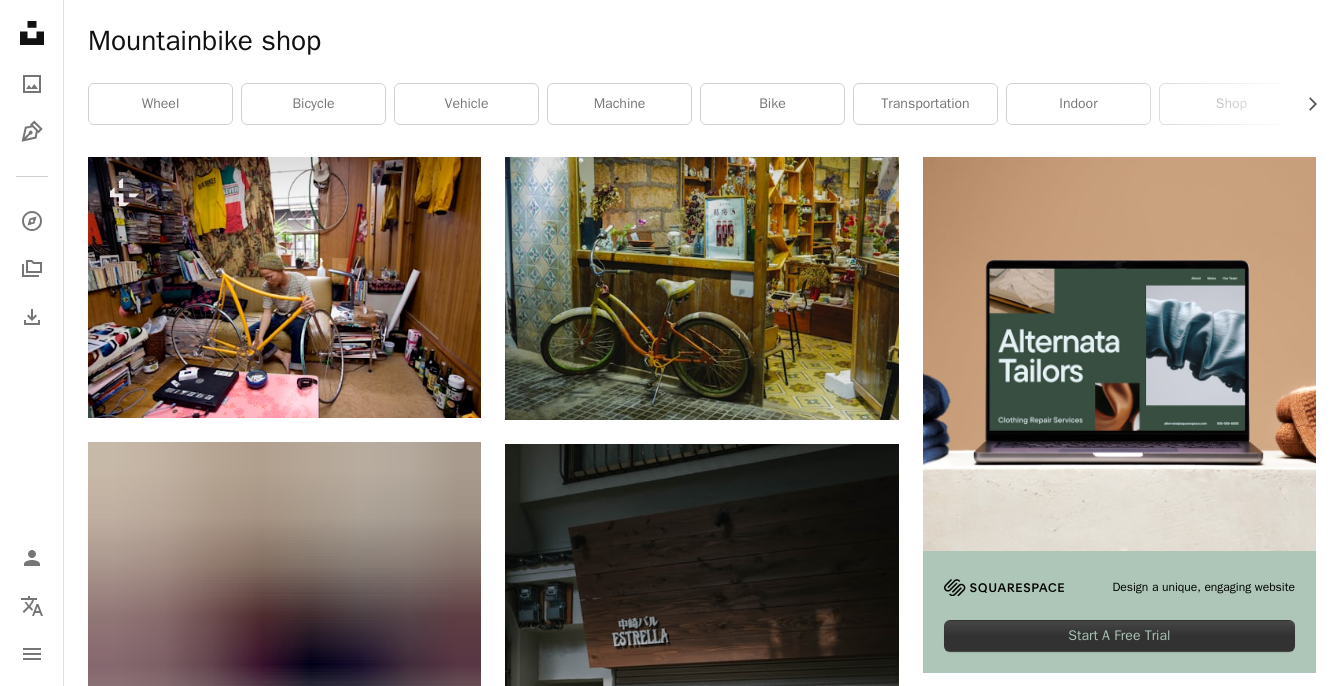 scroll, scrollTop: 0, scrollLeft: 0, axis: both 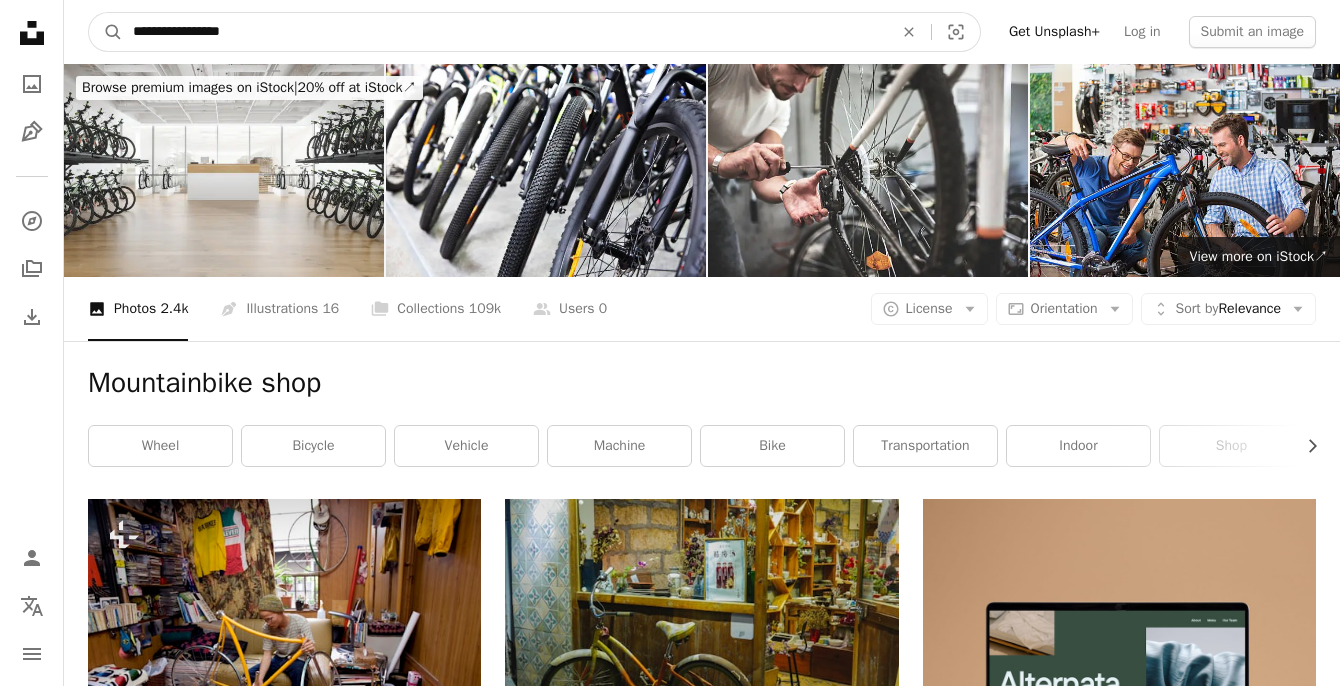 drag, startPoint x: 328, startPoint y: 39, endPoint x: 75, endPoint y: -73, distance: 276.68213 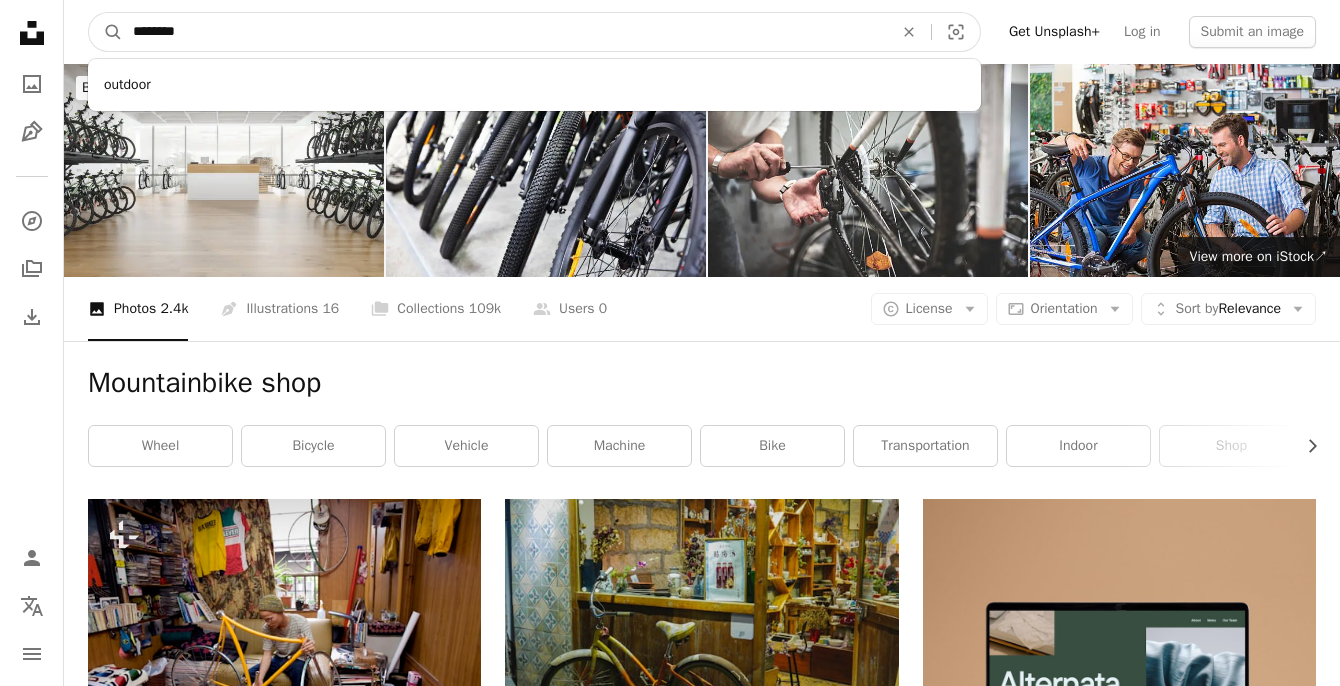 type on "********" 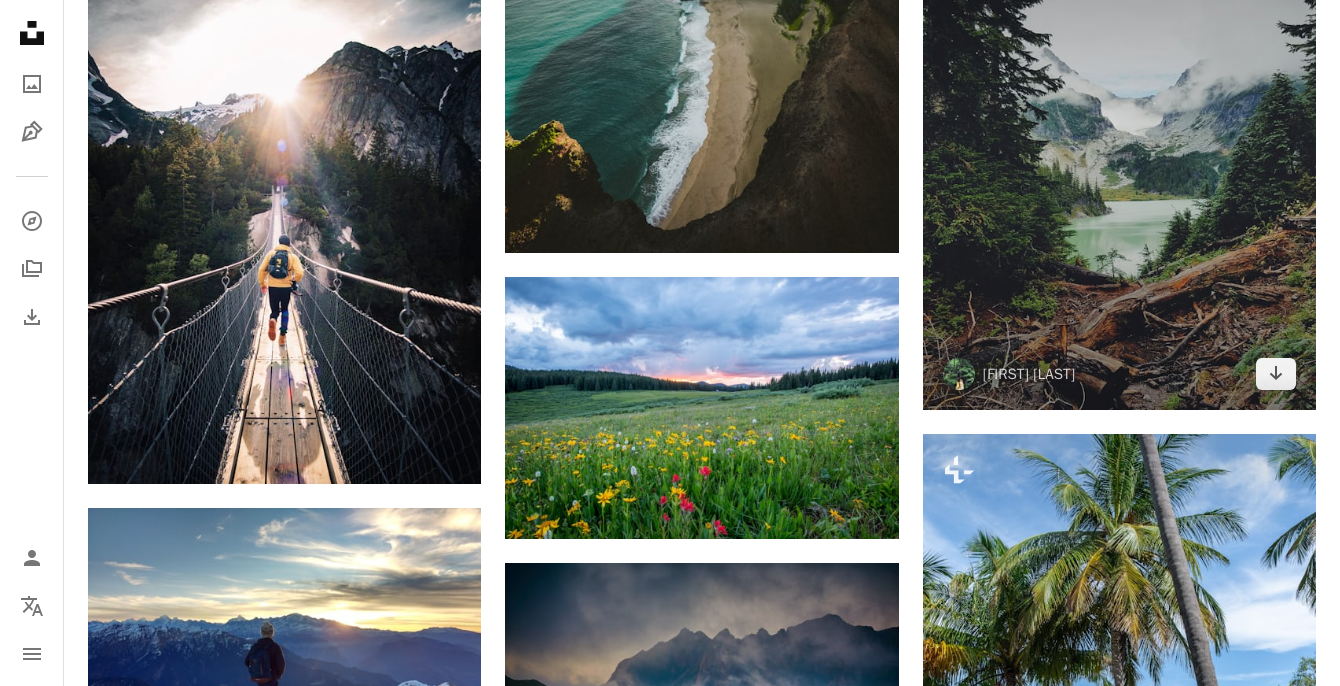 scroll, scrollTop: 1113, scrollLeft: 0, axis: vertical 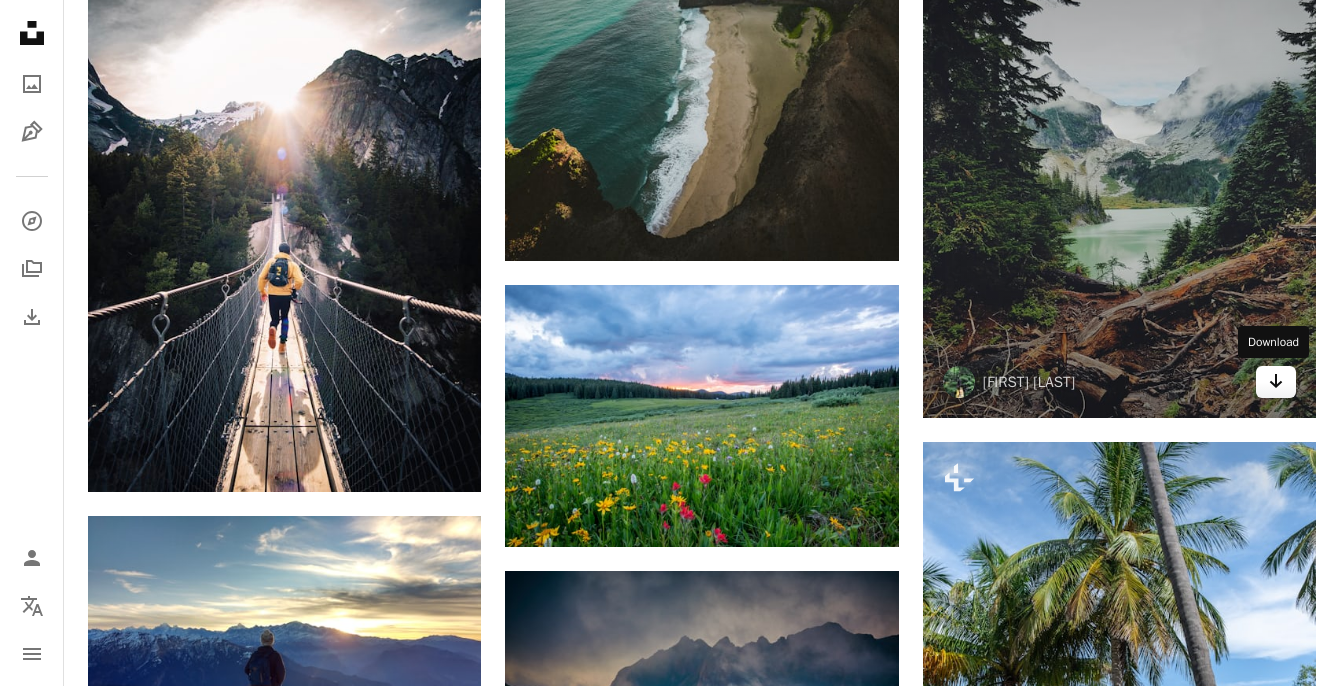 click on "Arrow pointing down" 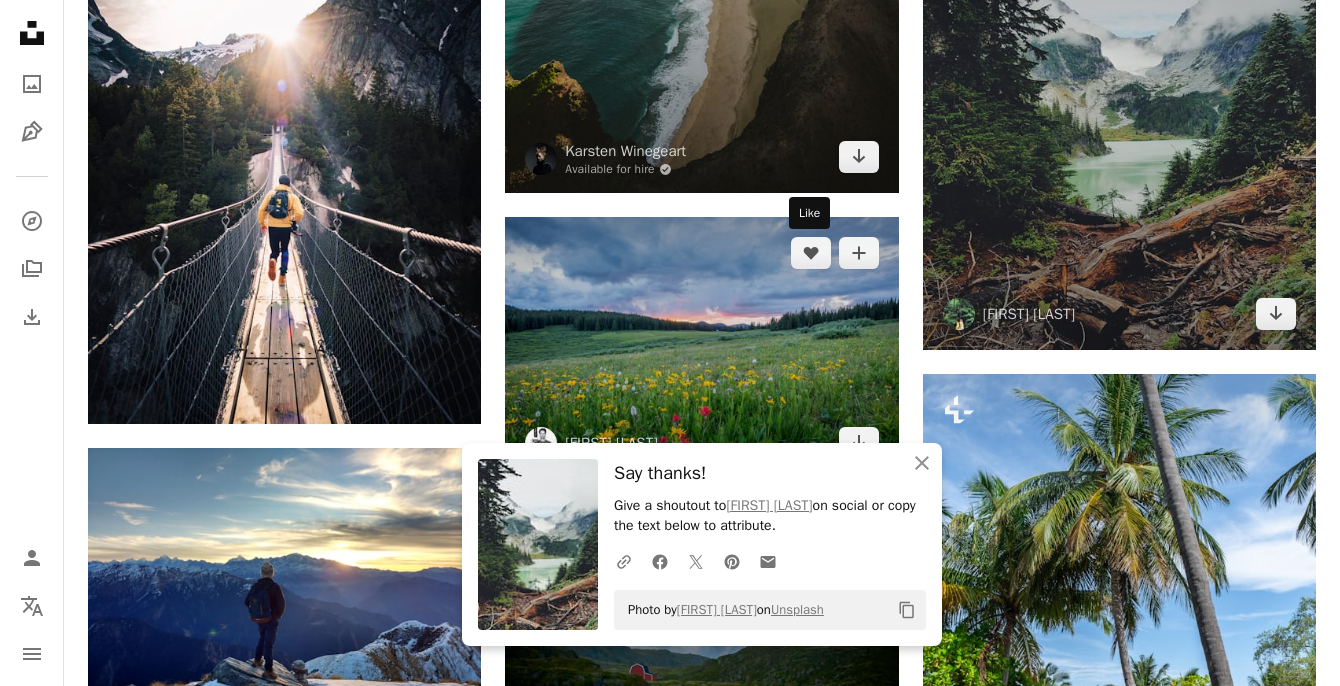 scroll, scrollTop: 1194, scrollLeft: 0, axis: vertical 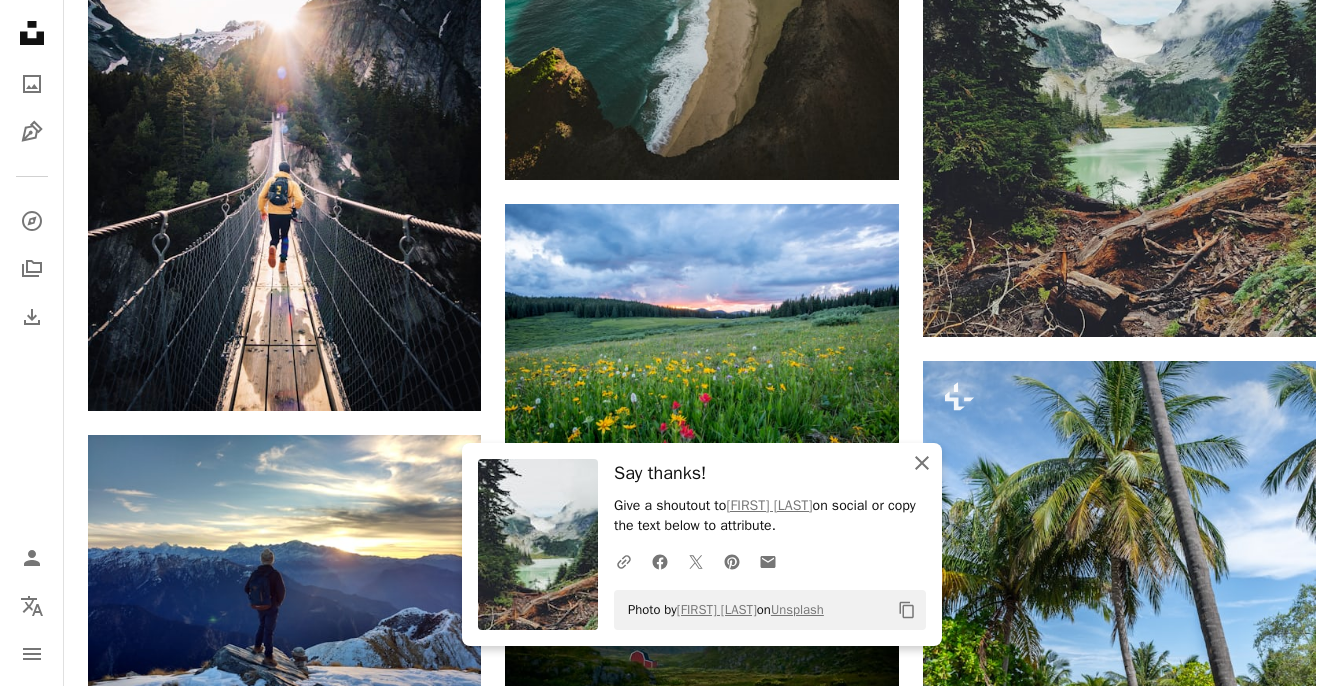 click on "An X shape" 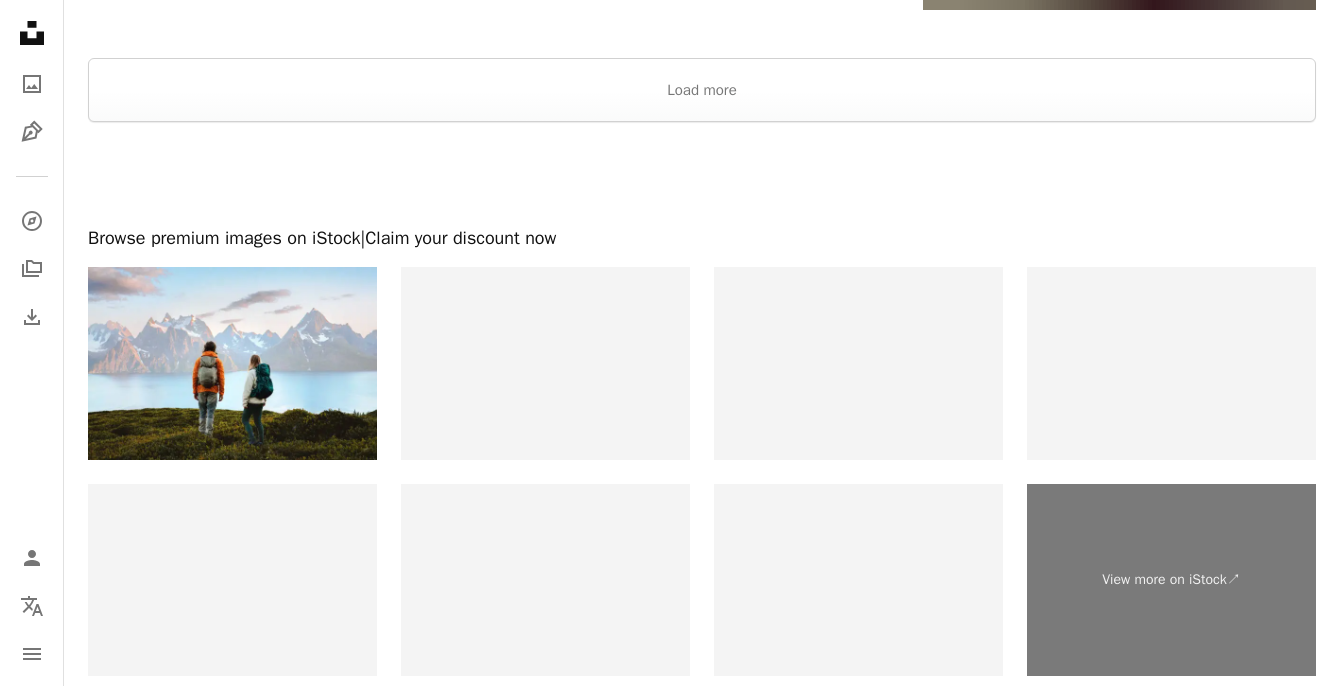 scroll, scrollTop: 3742, scrollLeft: 0, axis: vertical 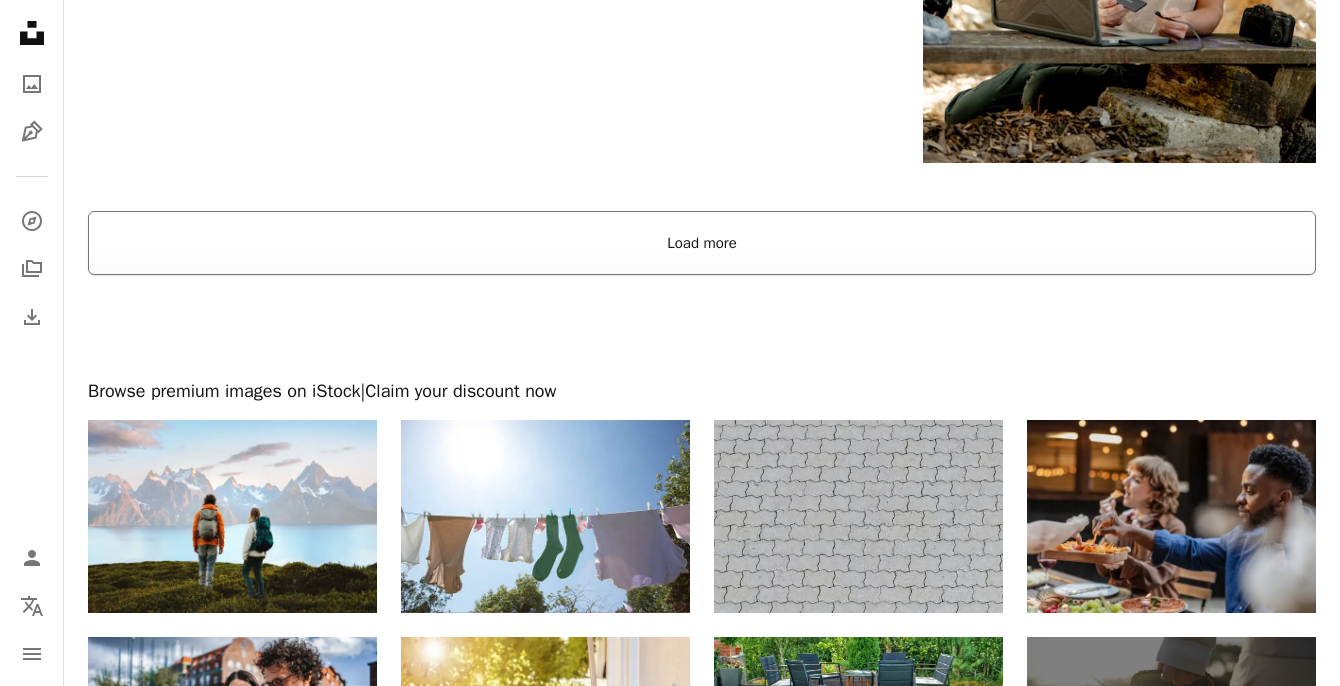 click on "Load more" at bounding box center (702, 243) 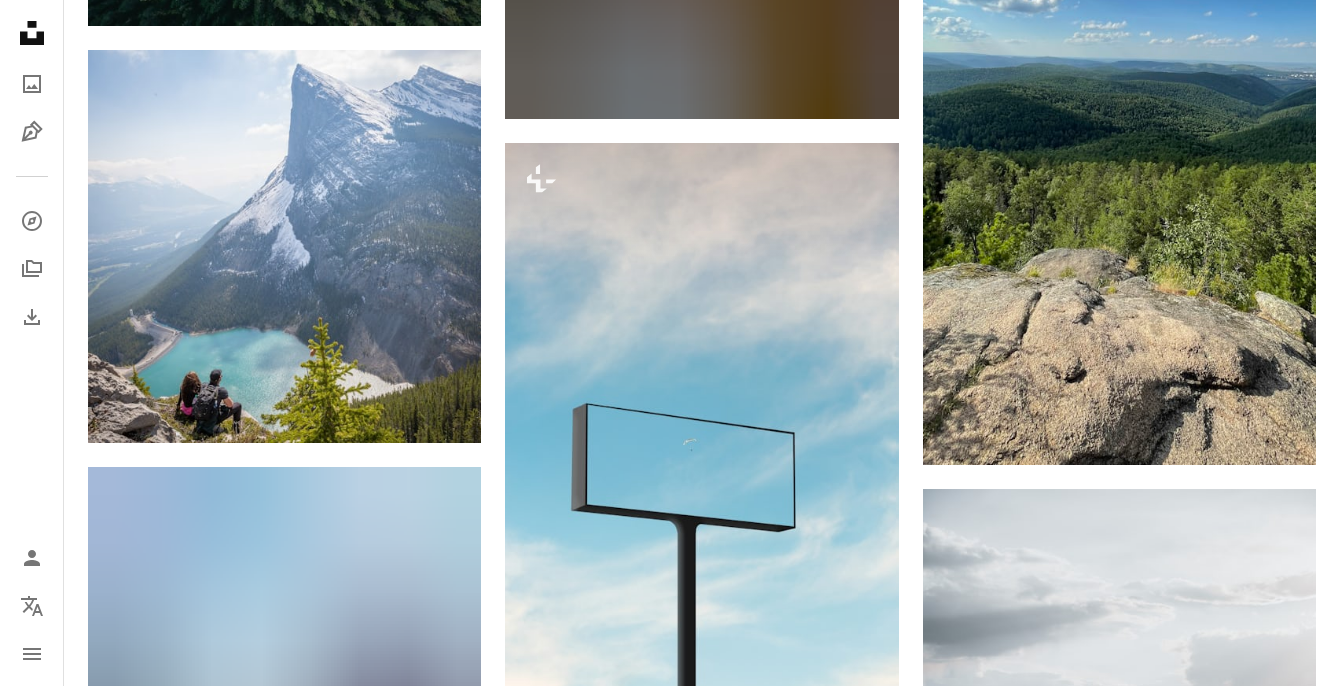 scroll, scrollTop: 19738, scrollLeft: 0, axis: vertical 